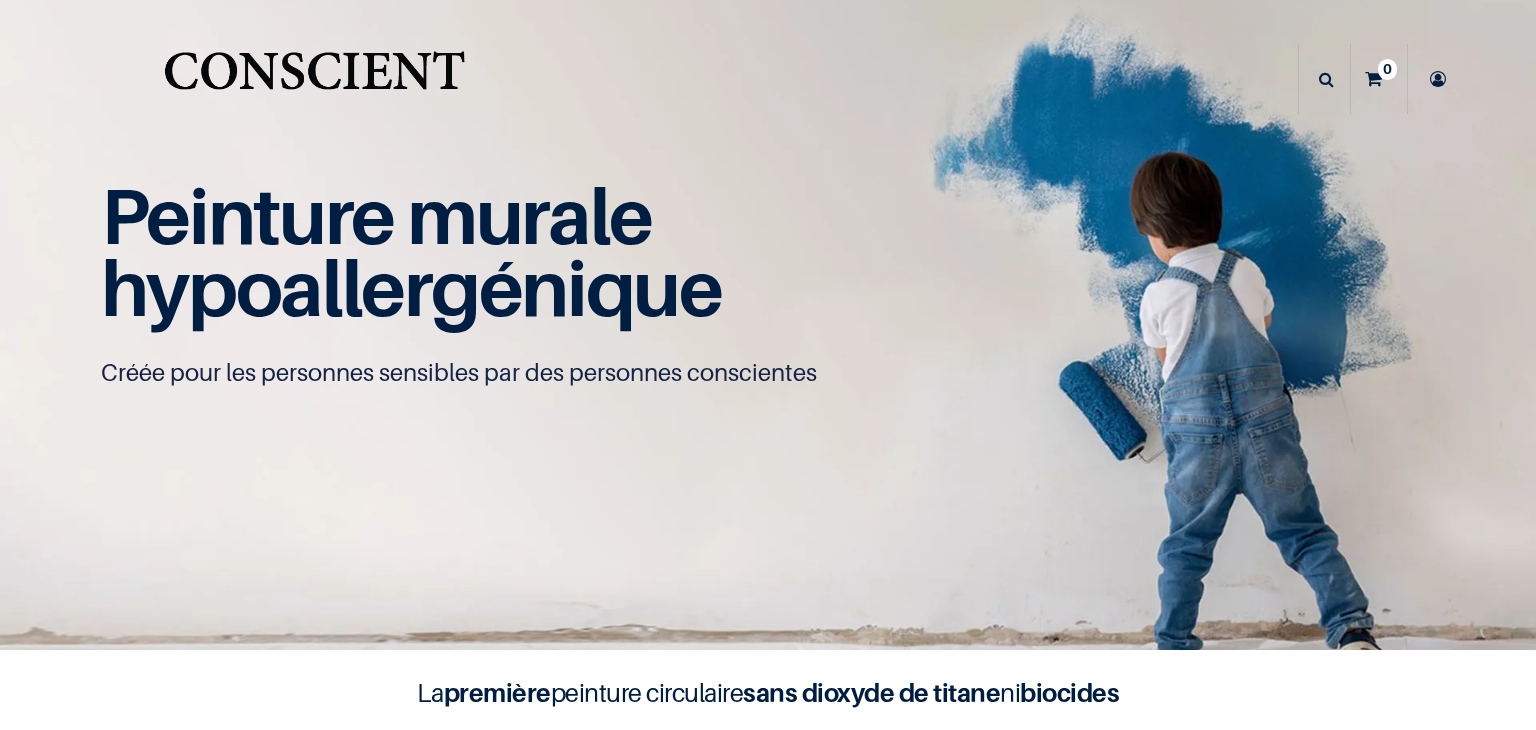 scroll, scrollTop: 0, scrollLeft: 0, axis: both 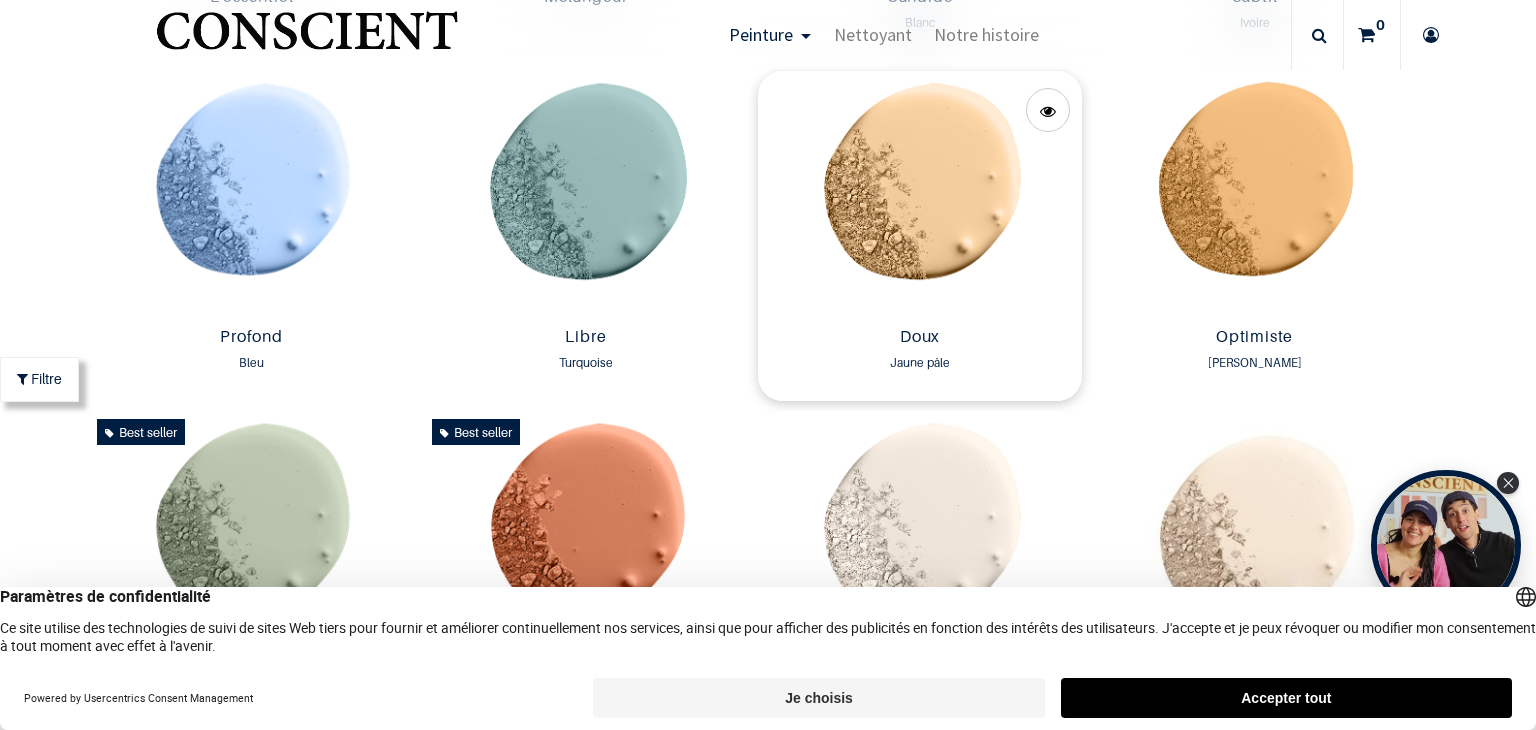 click at bounding box center (920, 195) 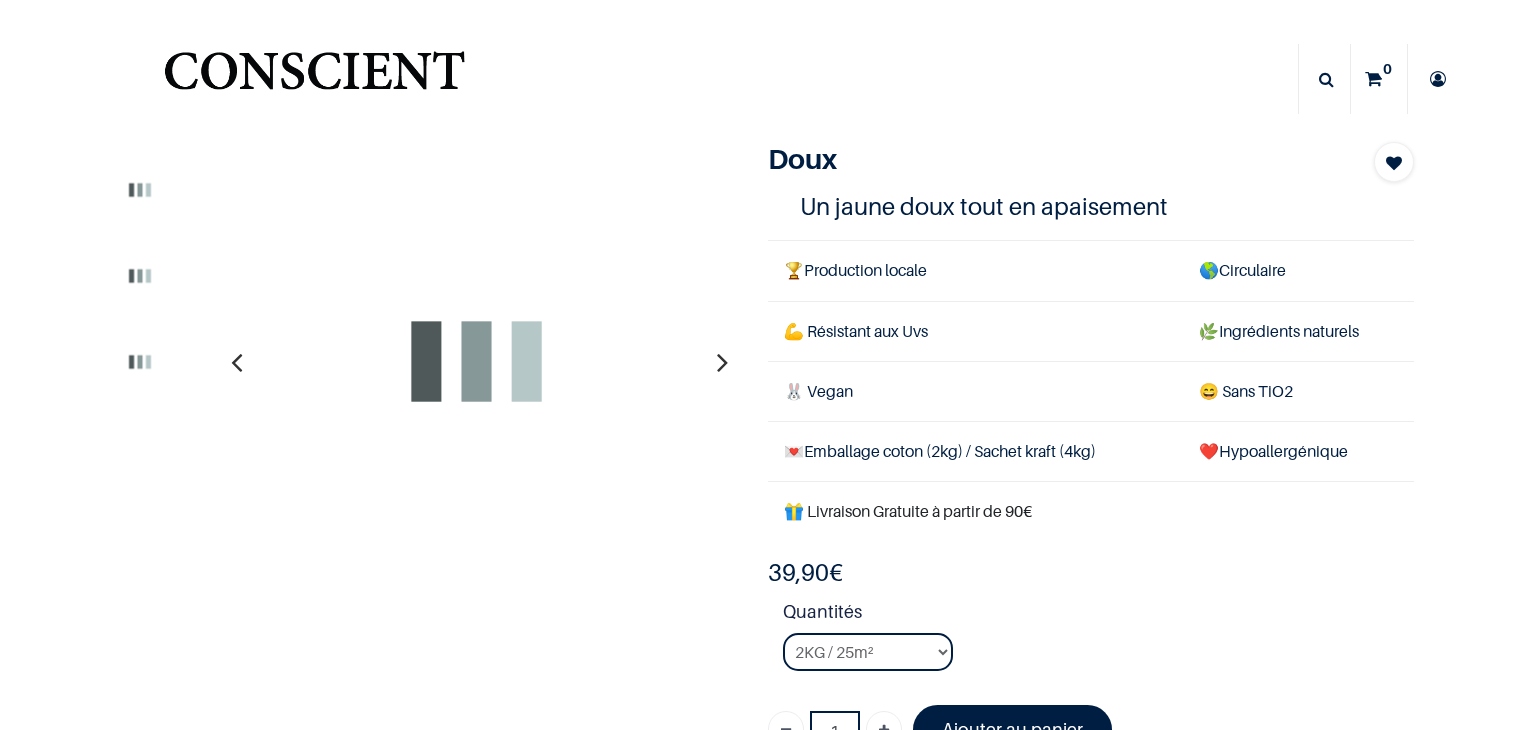 scroll, scrollTop: 0, scrollLeft: 0, axis: both 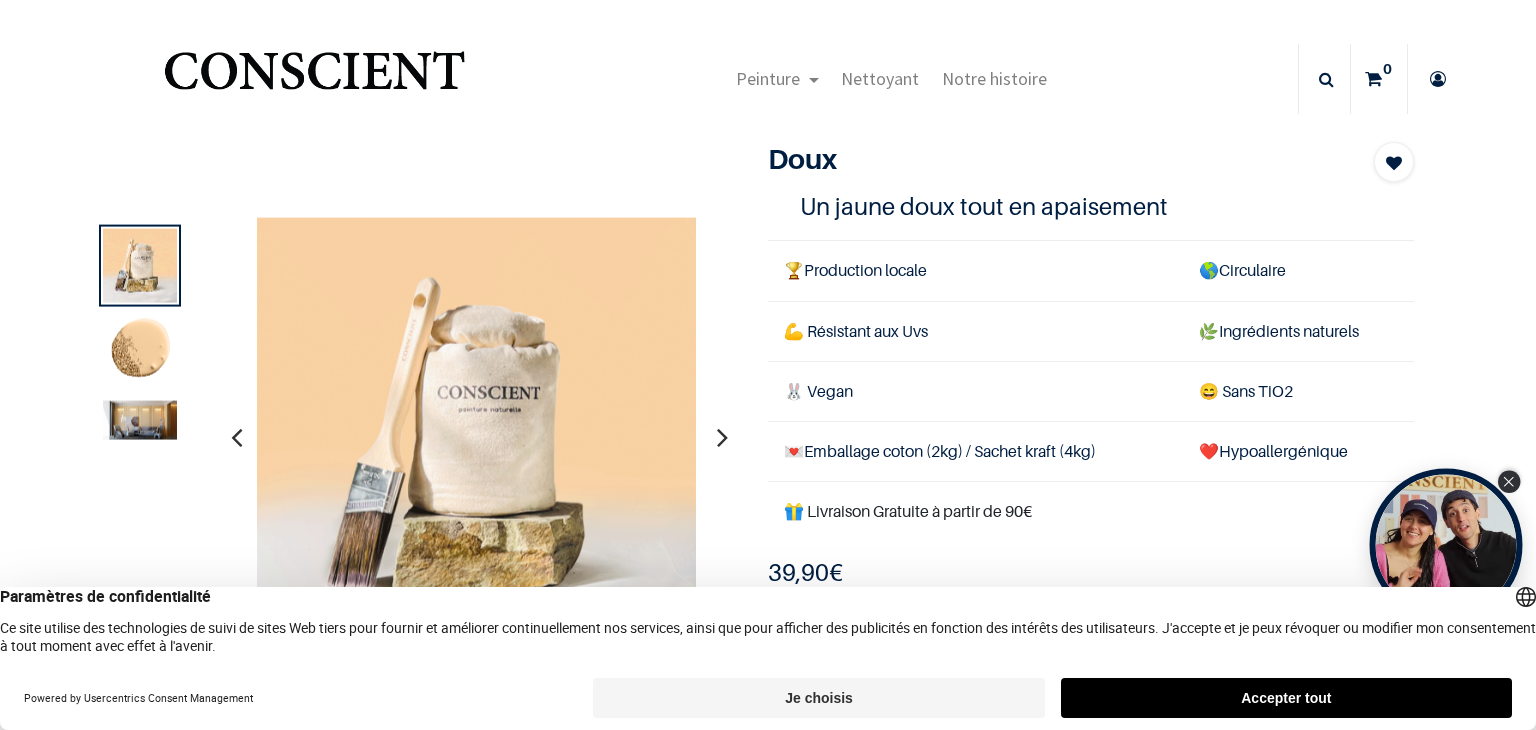 click 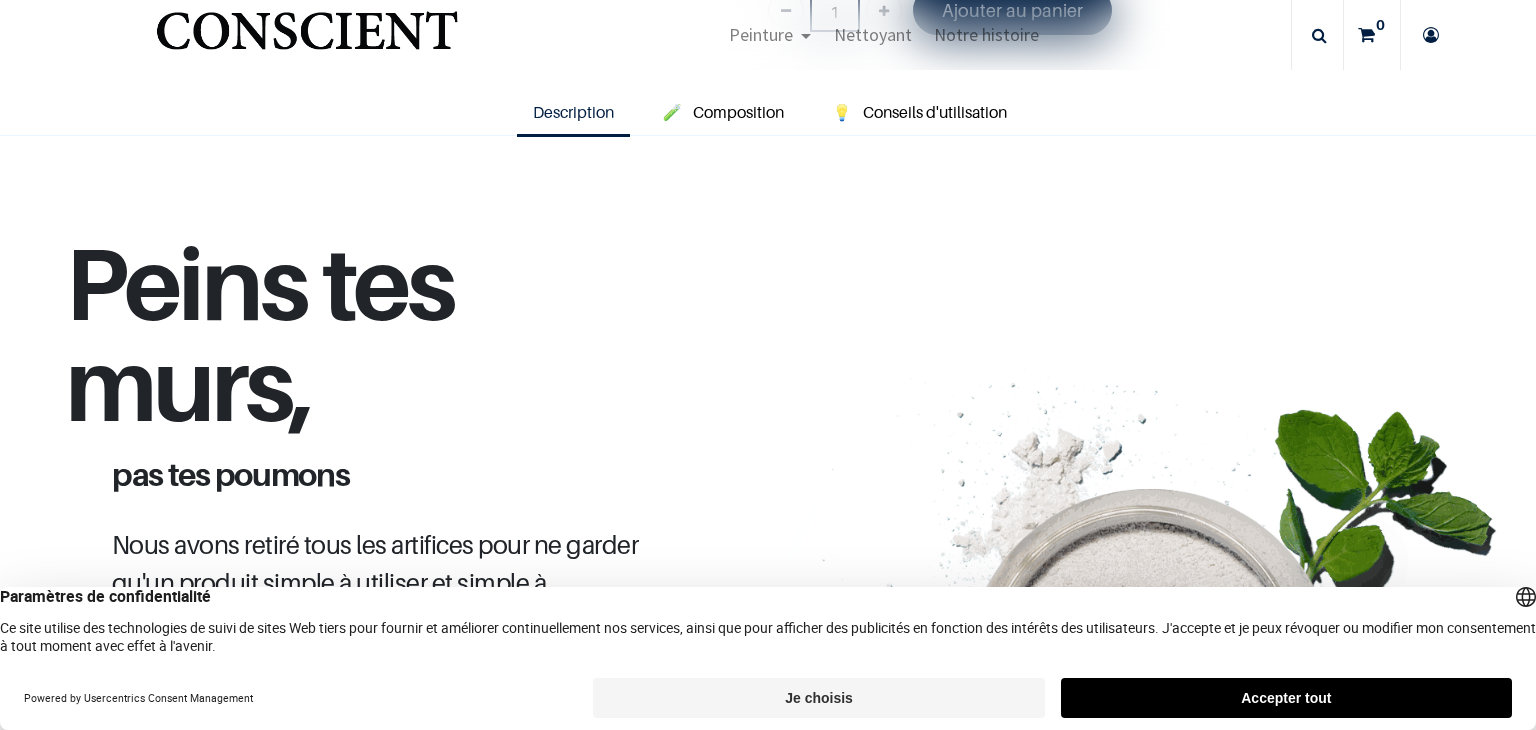 scroll, scrollTop: 100, scrollLeft: 0, axis: vertical 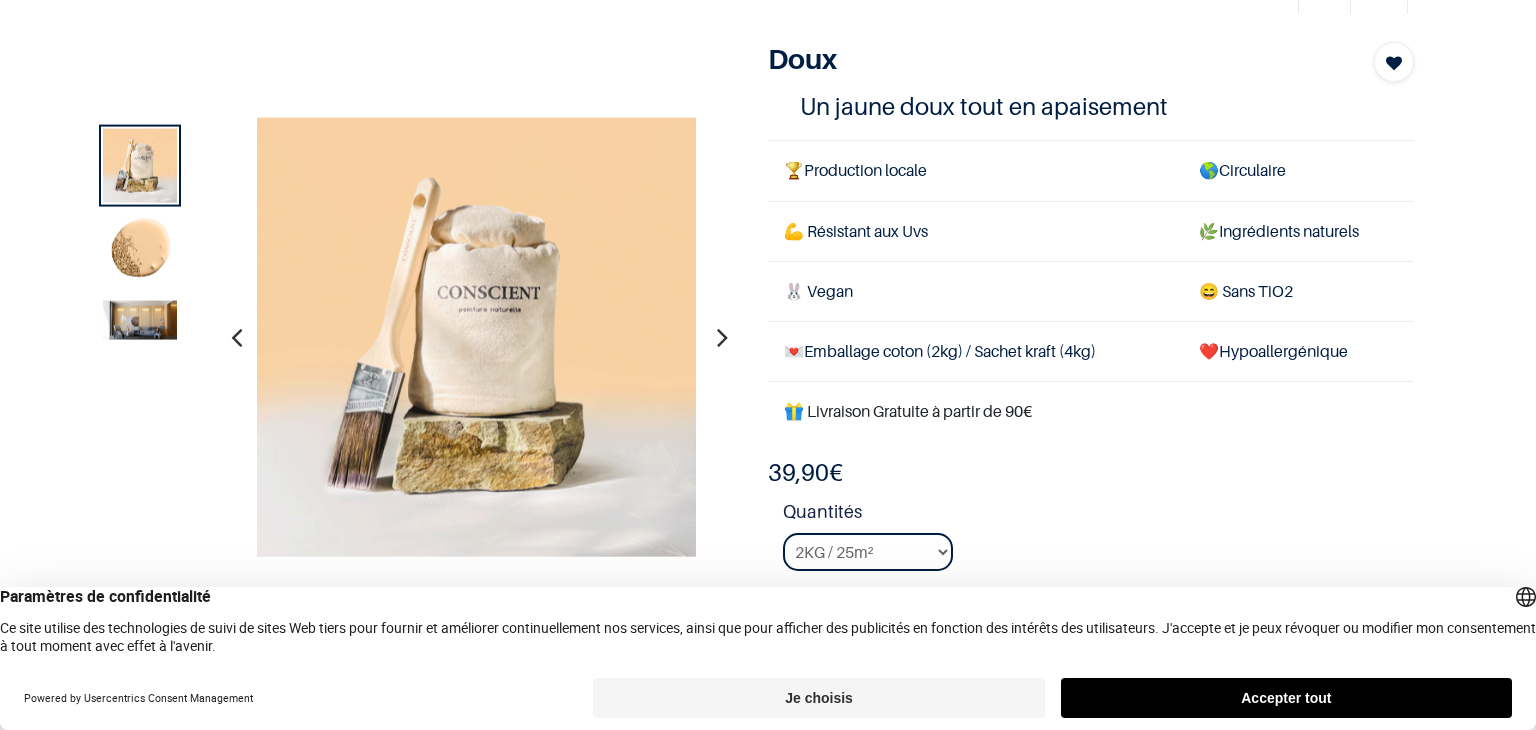 click at bounding box center [236, 337] 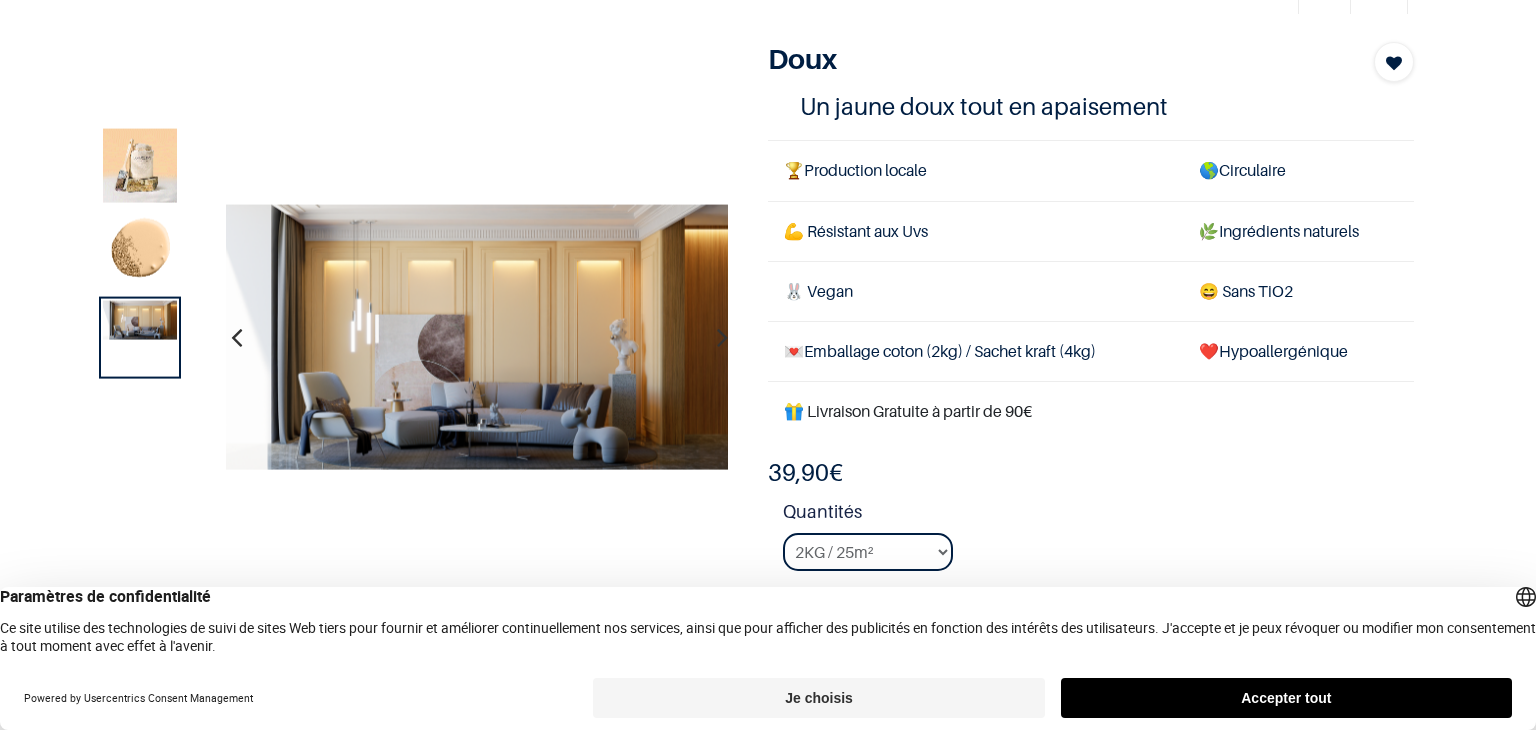 click at bounding box center (236, 337) 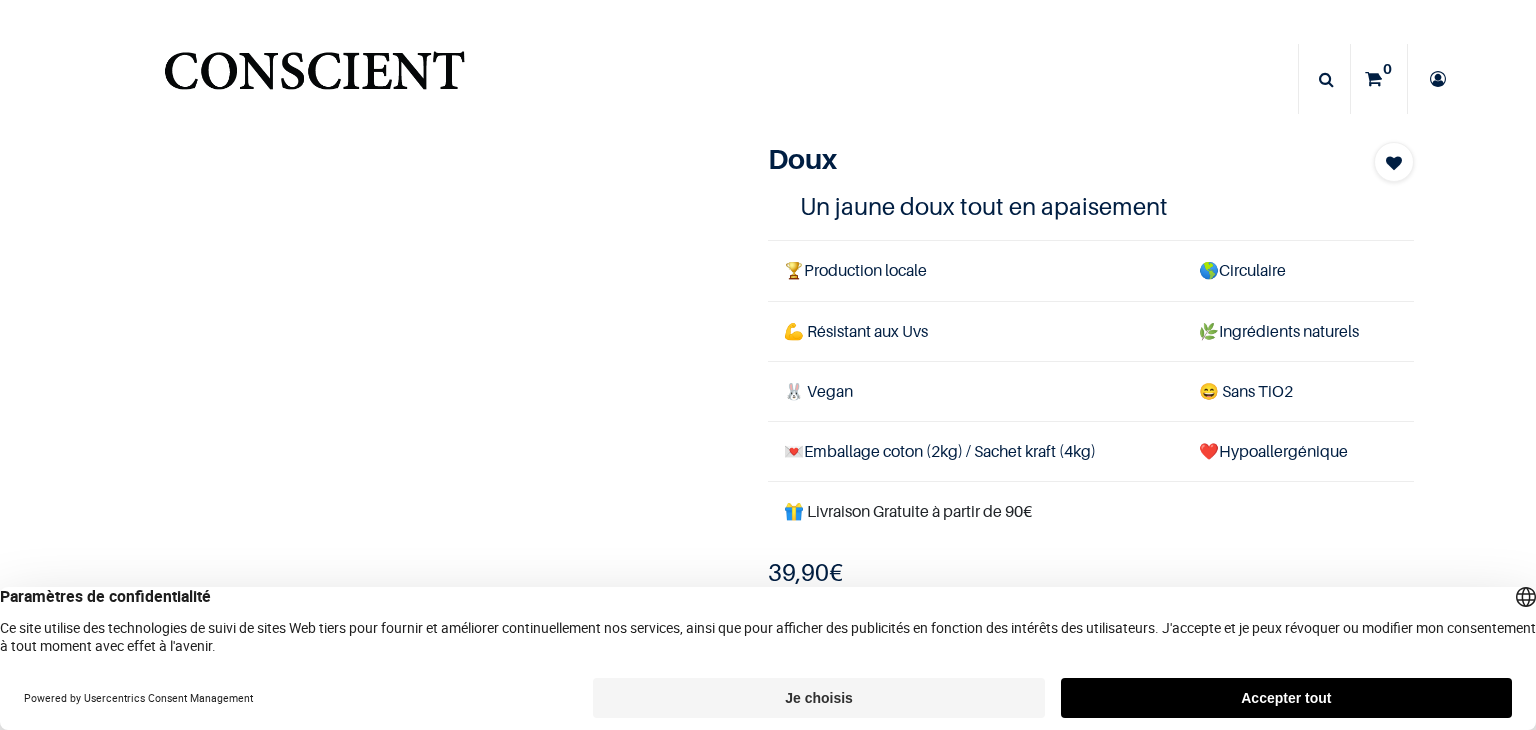 scroll, scrollTop: 0, scrollLeft: 0, axis: both 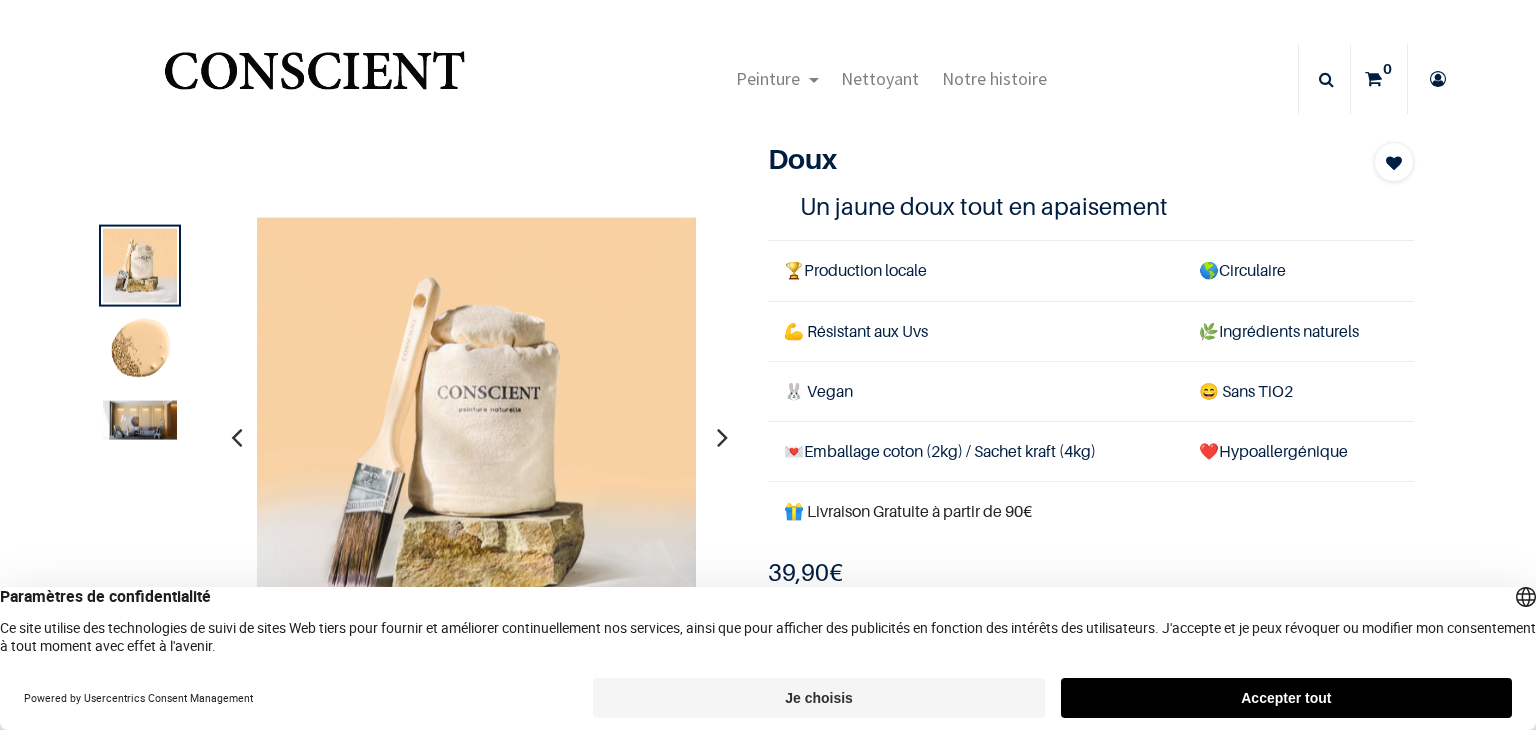 click on "Accepter tout" at bounding box center [1286, 698] 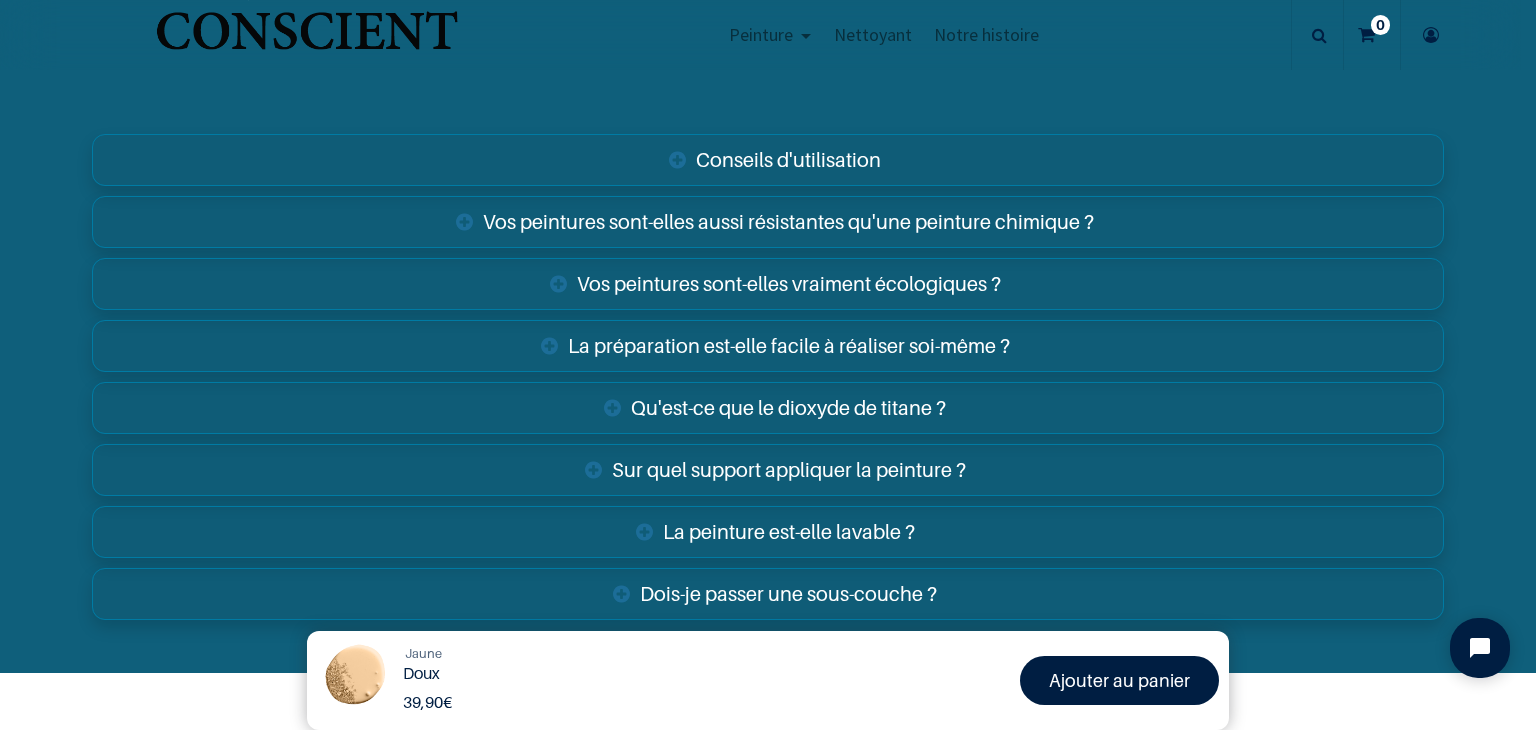 scroll, scrollTop: 3200, scrollLeft: 0, axis: vertical 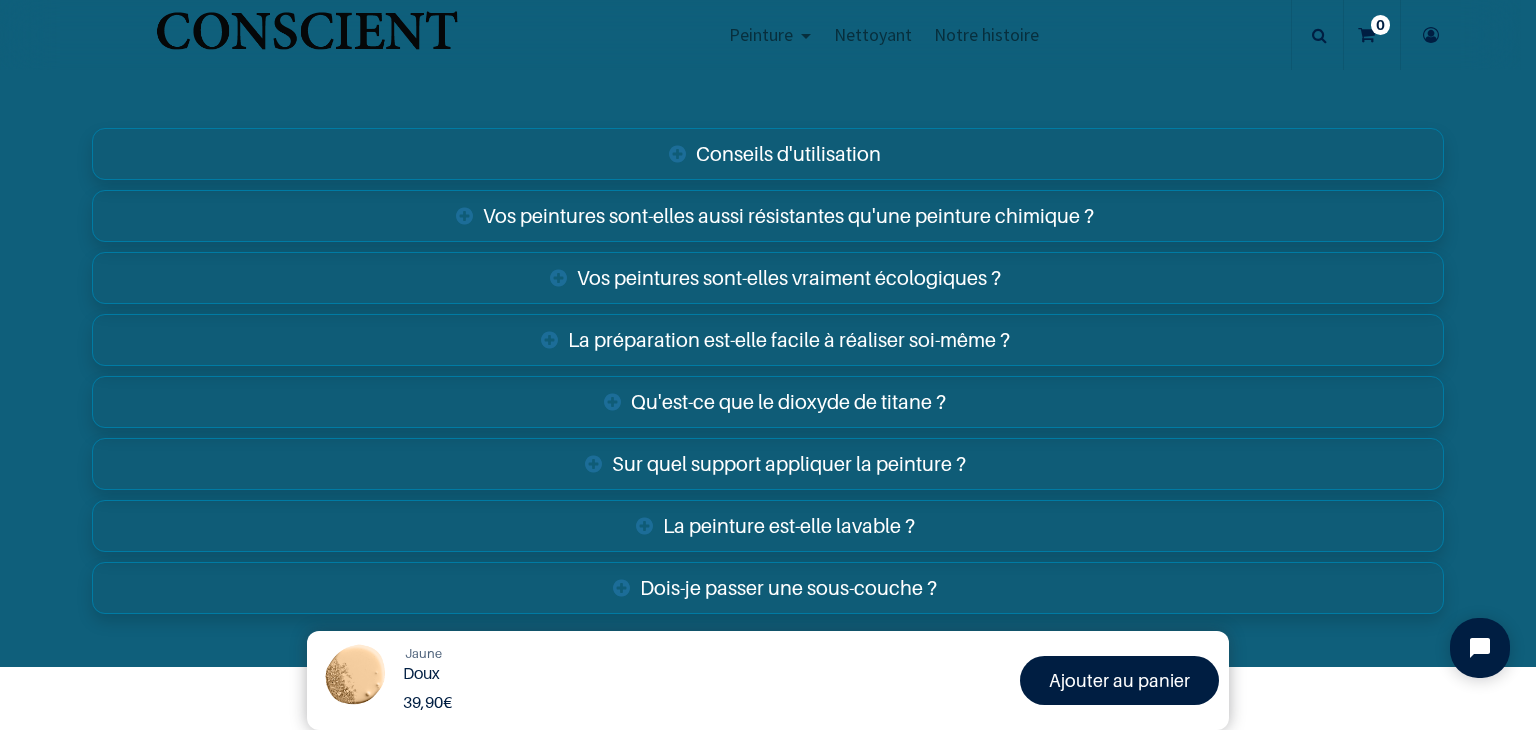 click on "La préparation est-elle facile à réaliser soi-même ?" at bounding box center (768, 340) 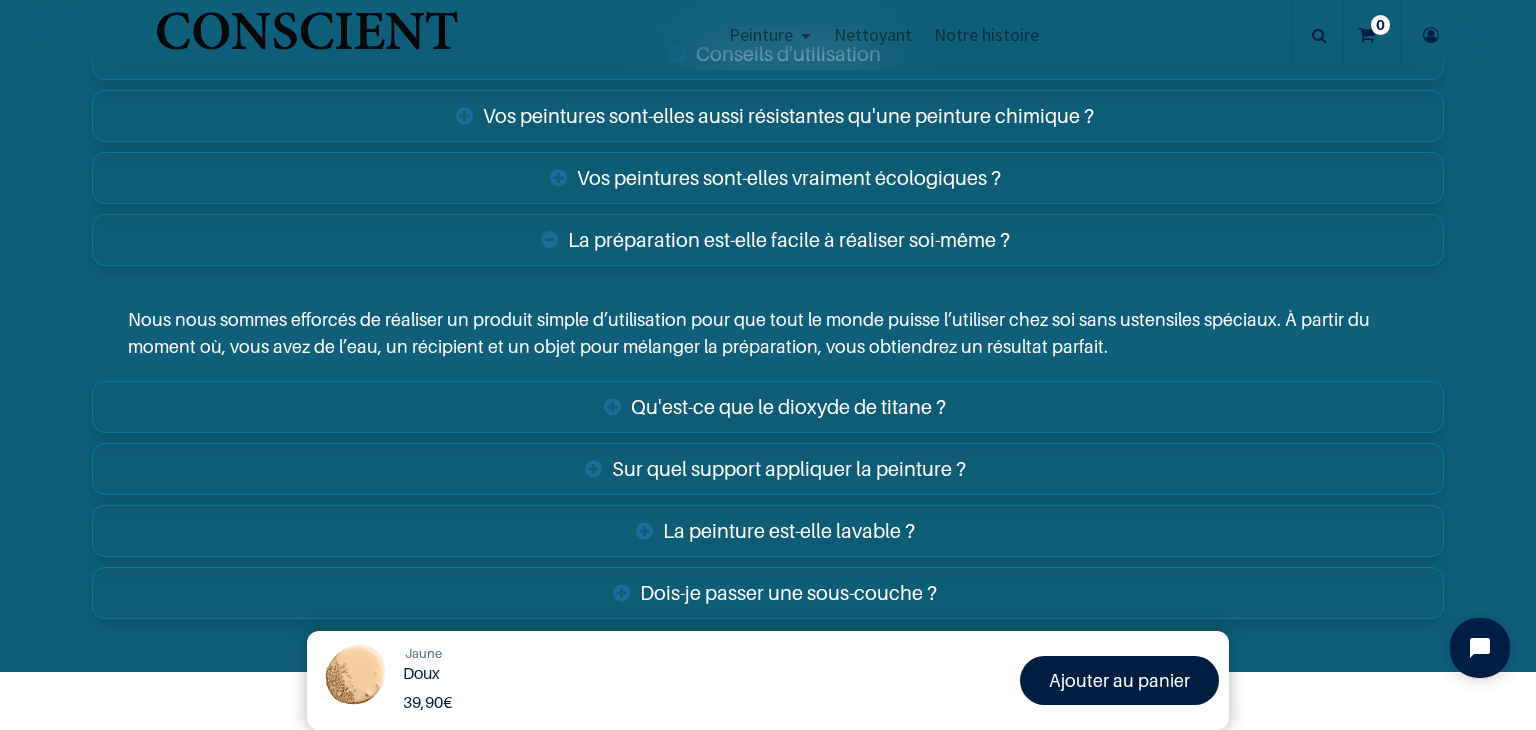 scroll, scrollTop: 3400, scrollLeft: 0, axis: vertical 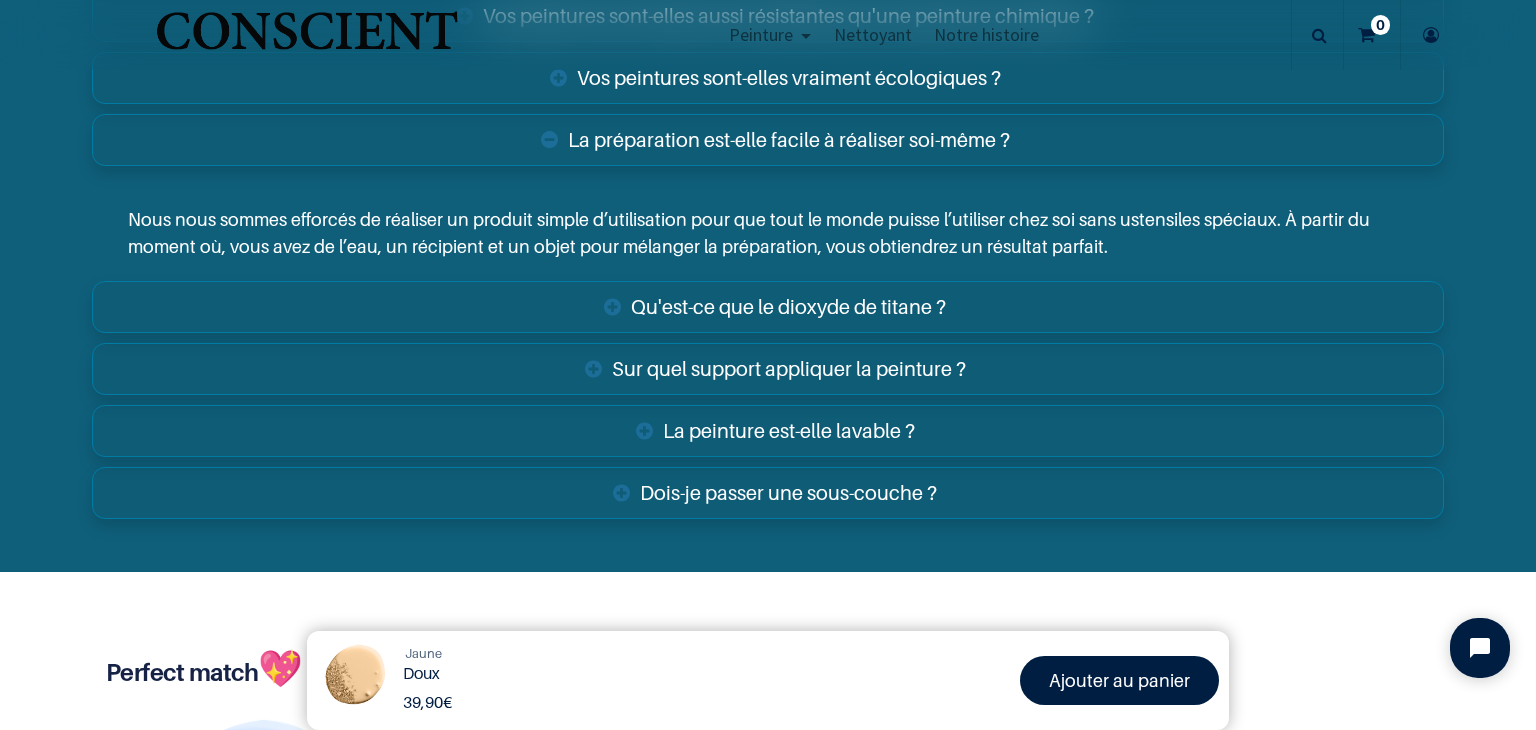 click on "La peinture est-elle lavable ?" at bounding box center [768, 431] 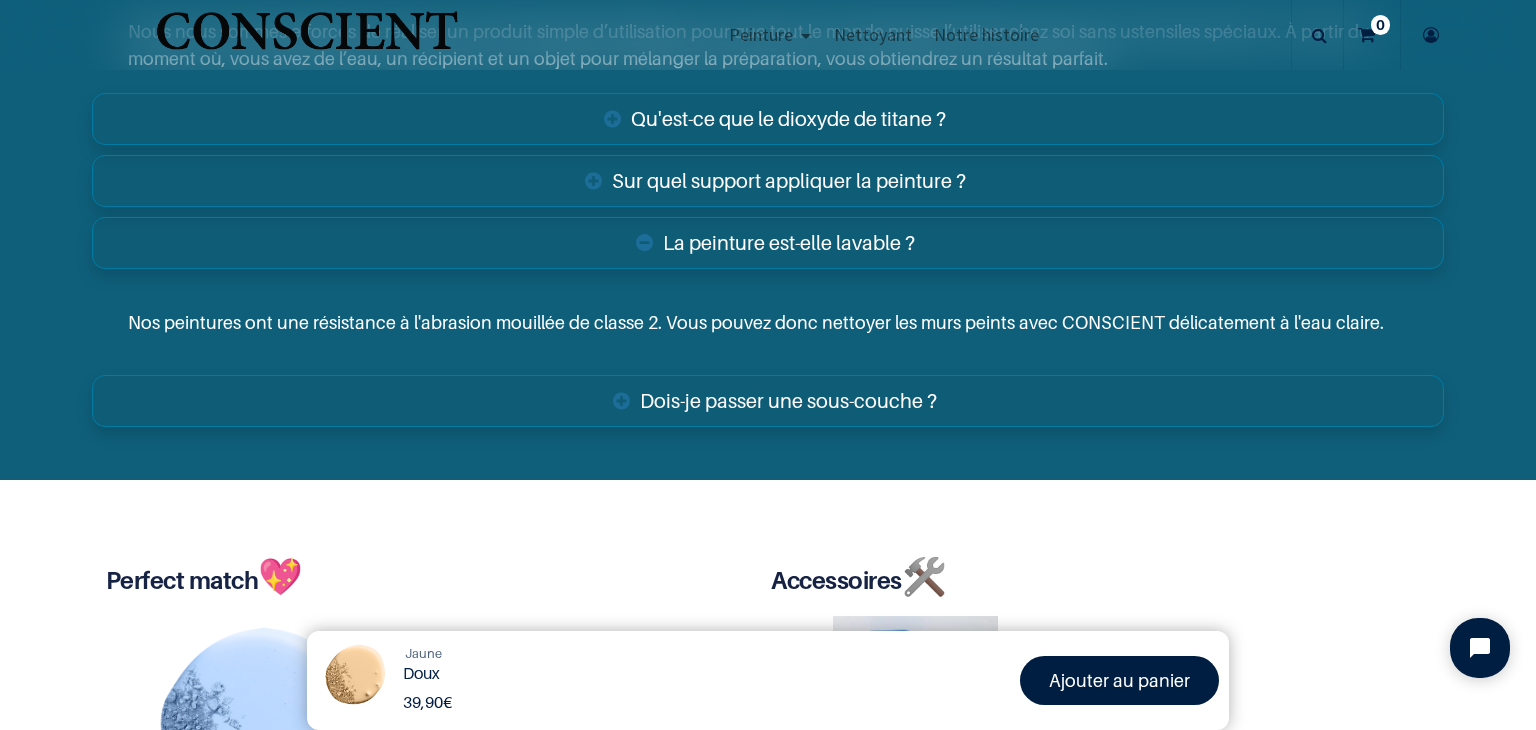 scroll, scrollTop: 3600, scrollLeft: 0, axis: vertical 